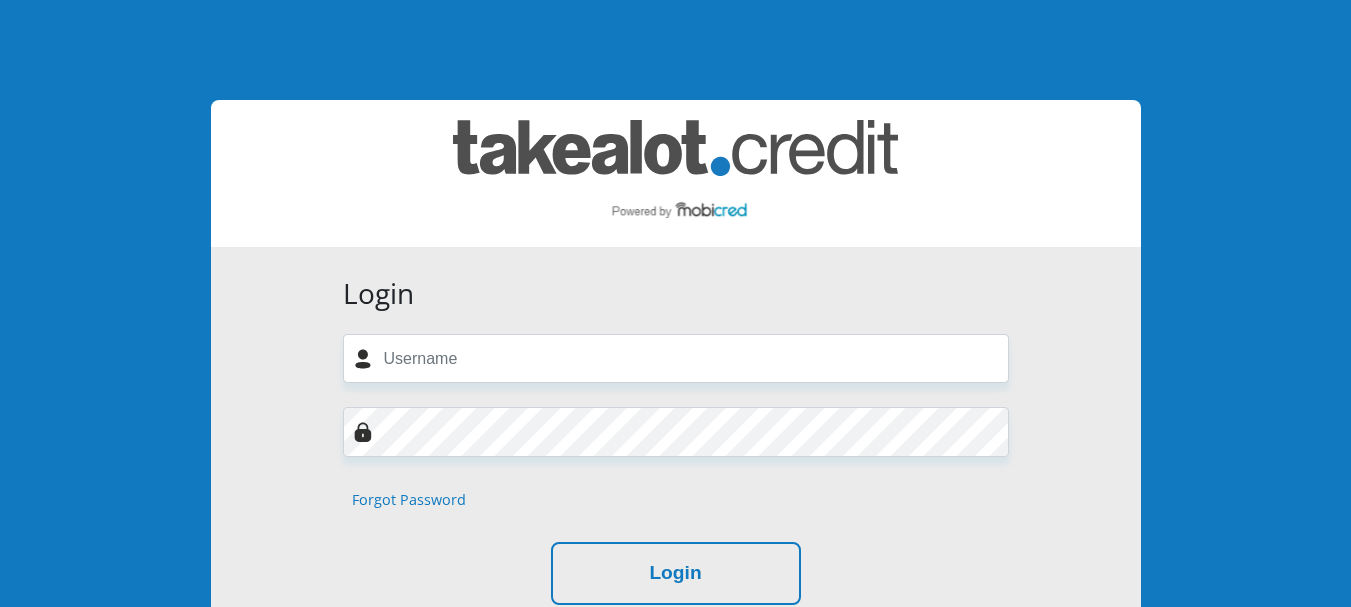 scroll, scrollTop: 0, scrollLeft: 0, axis: both 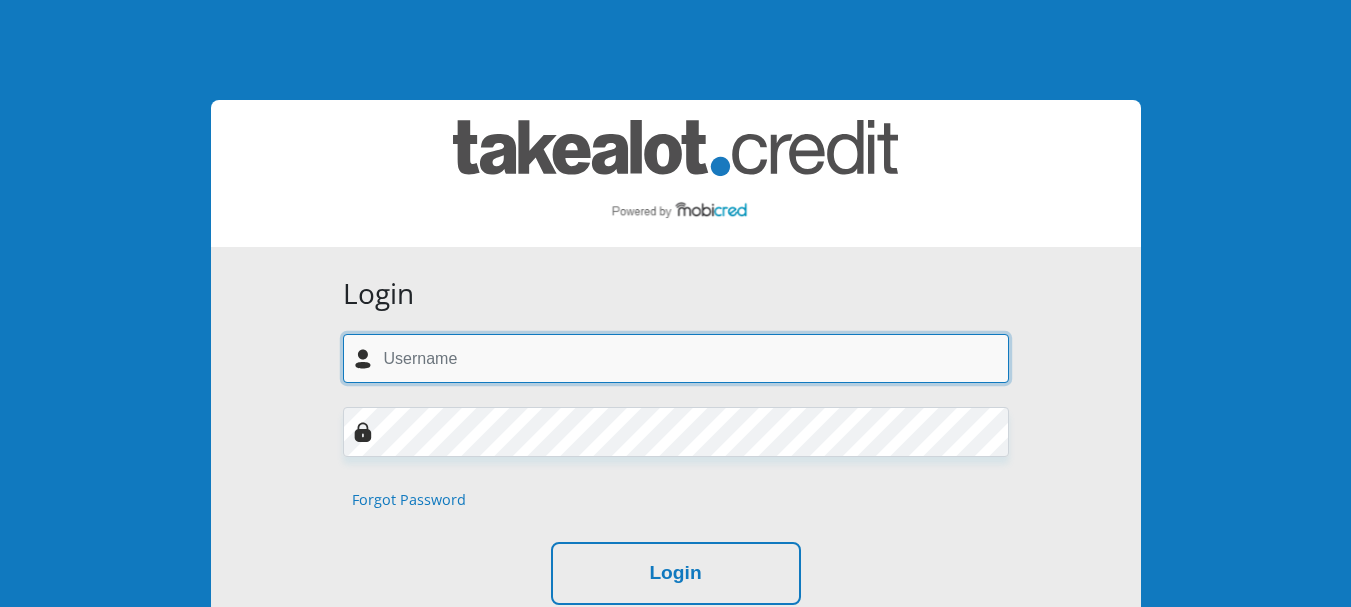 click at bounding box center [676, 358] 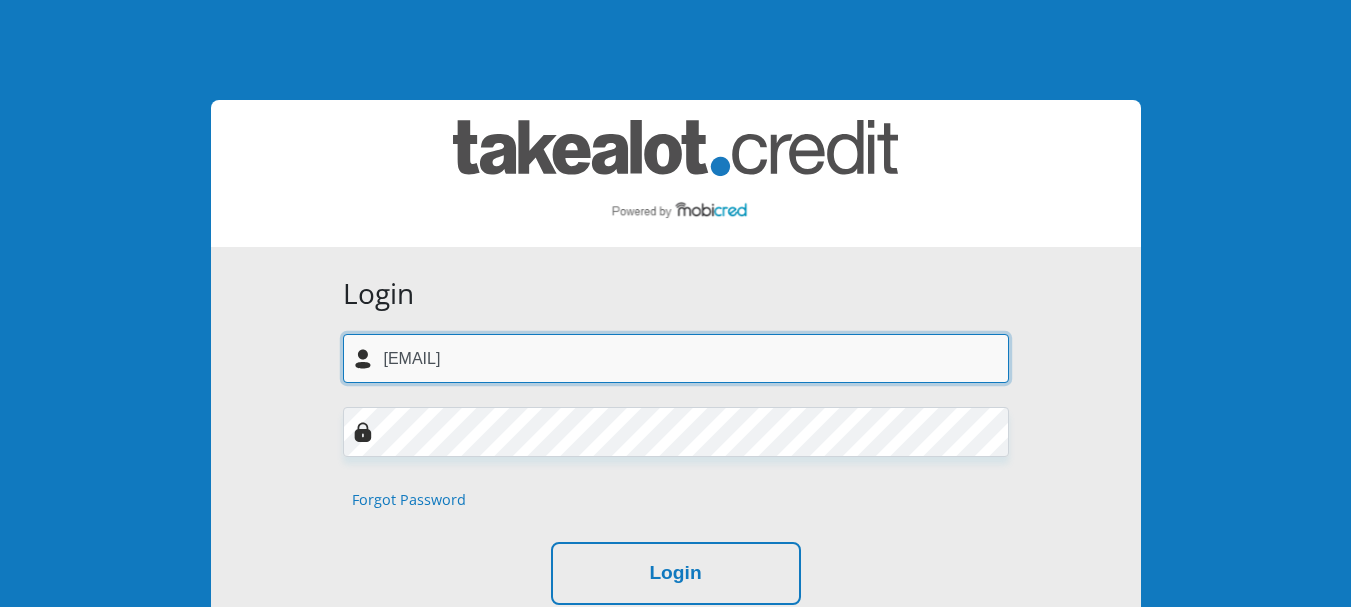type on "bvandenberg586@gmail.com" 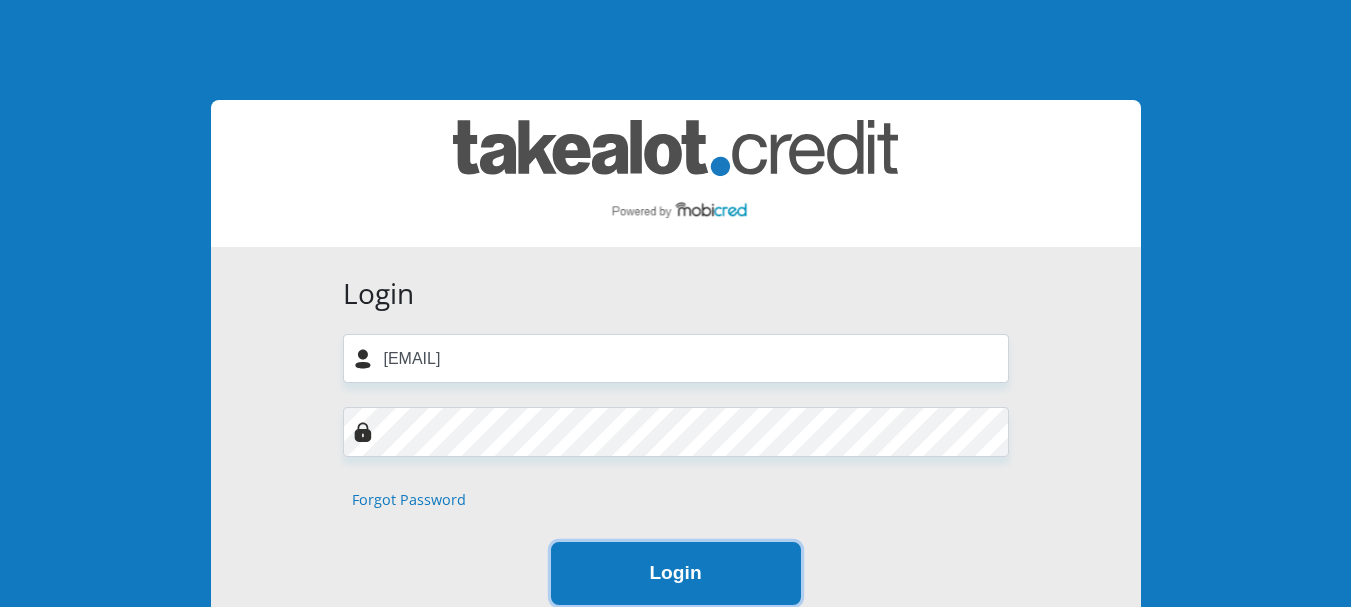 click on "Login" at bounding box center [676, 573] 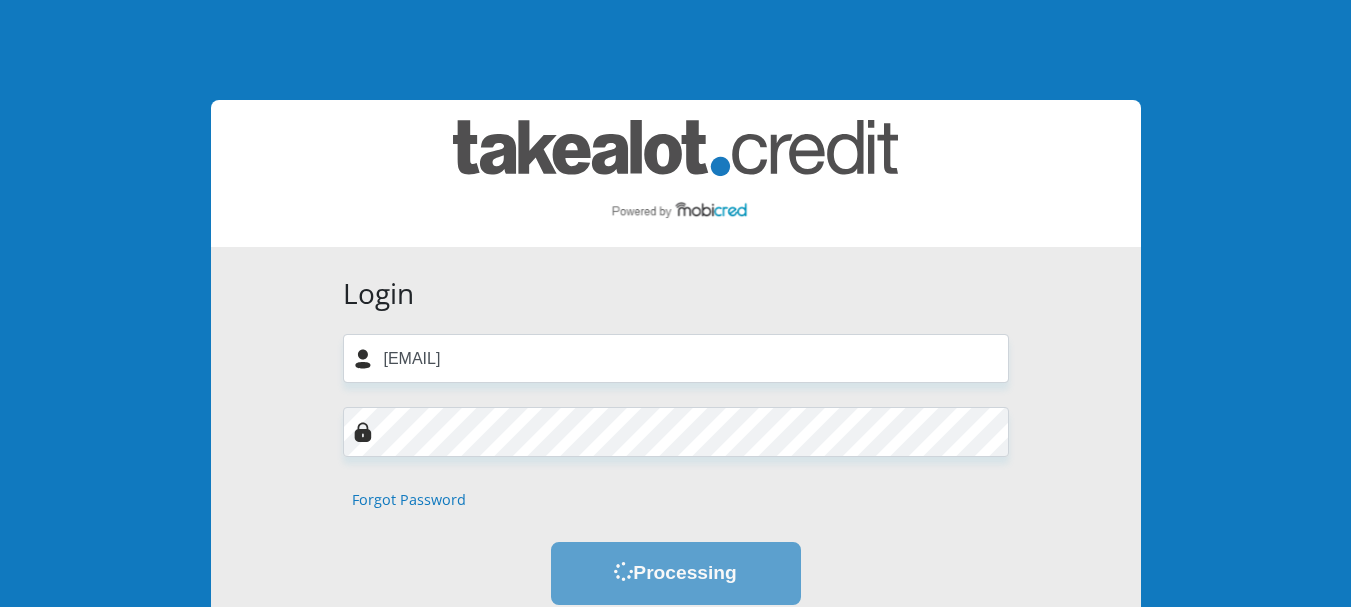 scroll, scrollTop: 0, scrollLeft: 0, axis: both 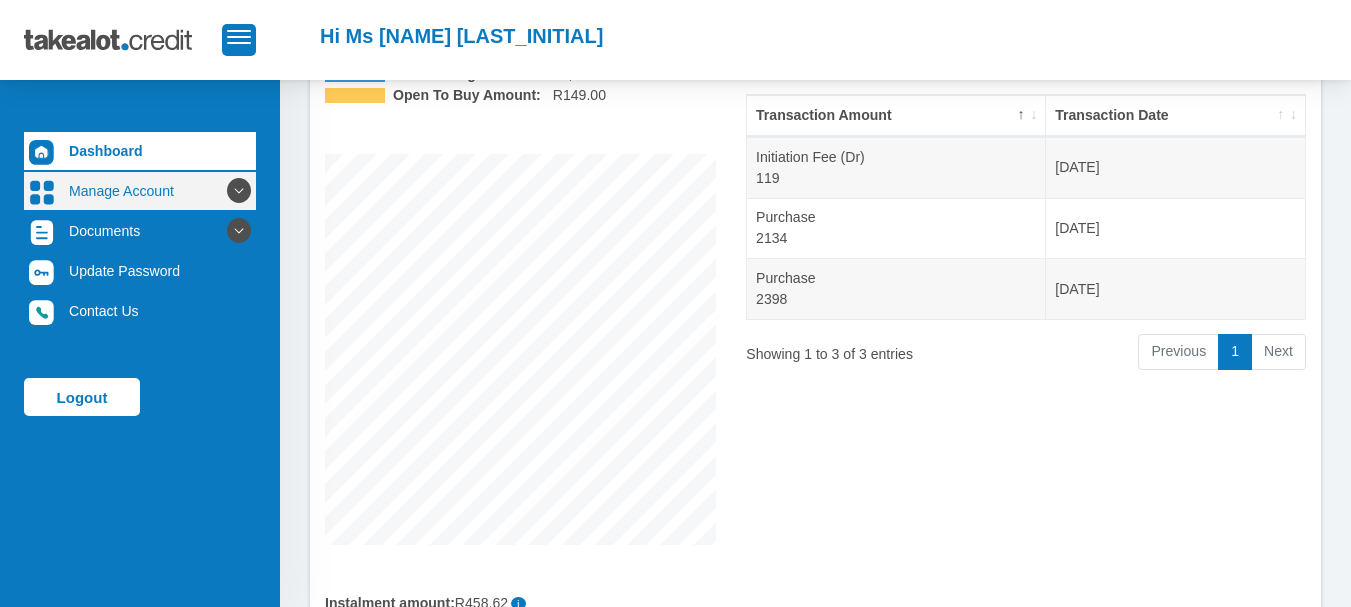click on "Manage Account" at bounding box center (140, 191) 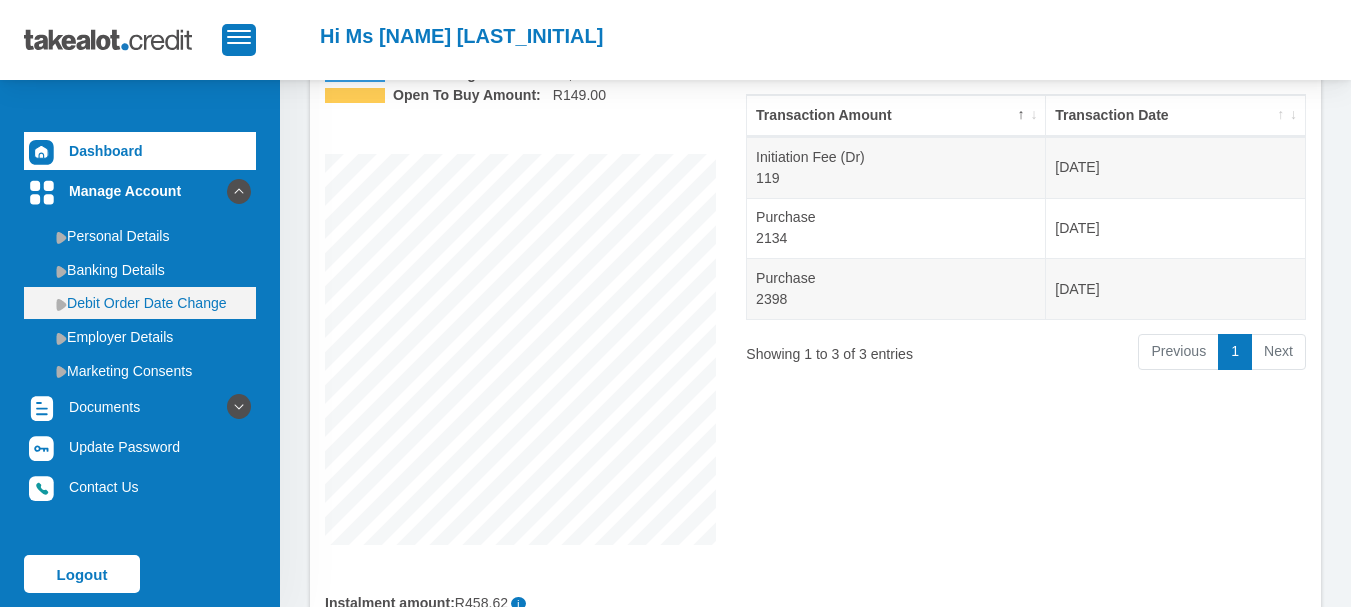 click on "Debit Order Date Change" at bounding box center [140, 303] 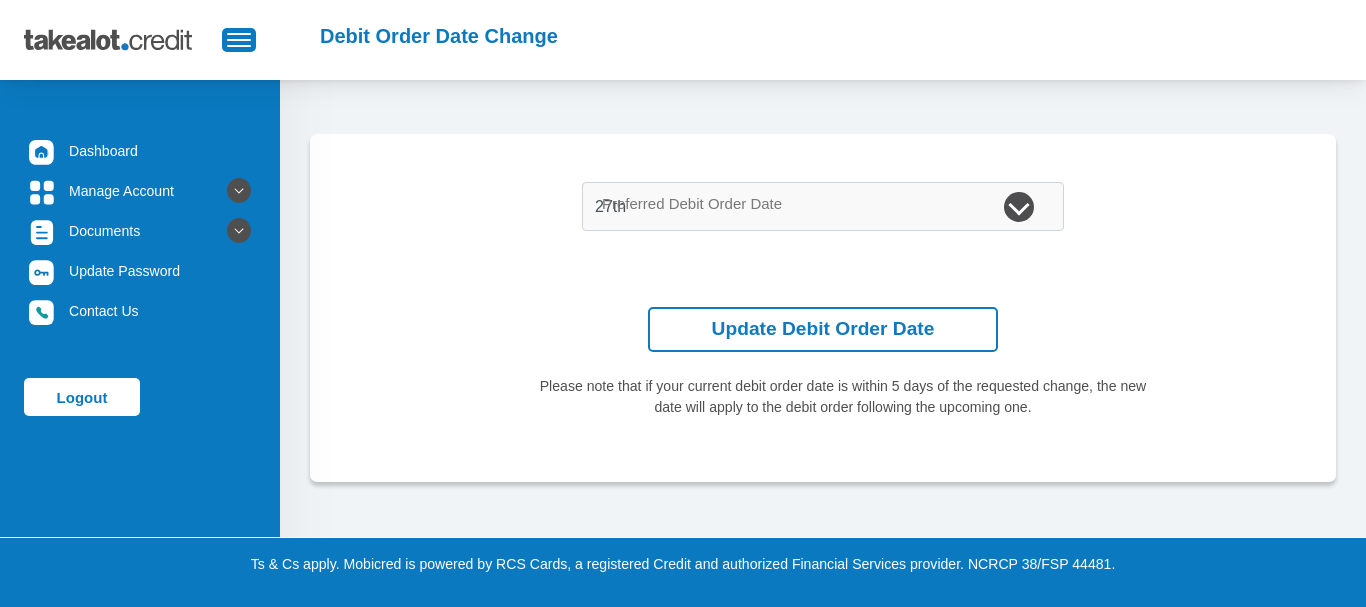 scroll, scrollTop: 0, scrollLeft: 0, axis: both 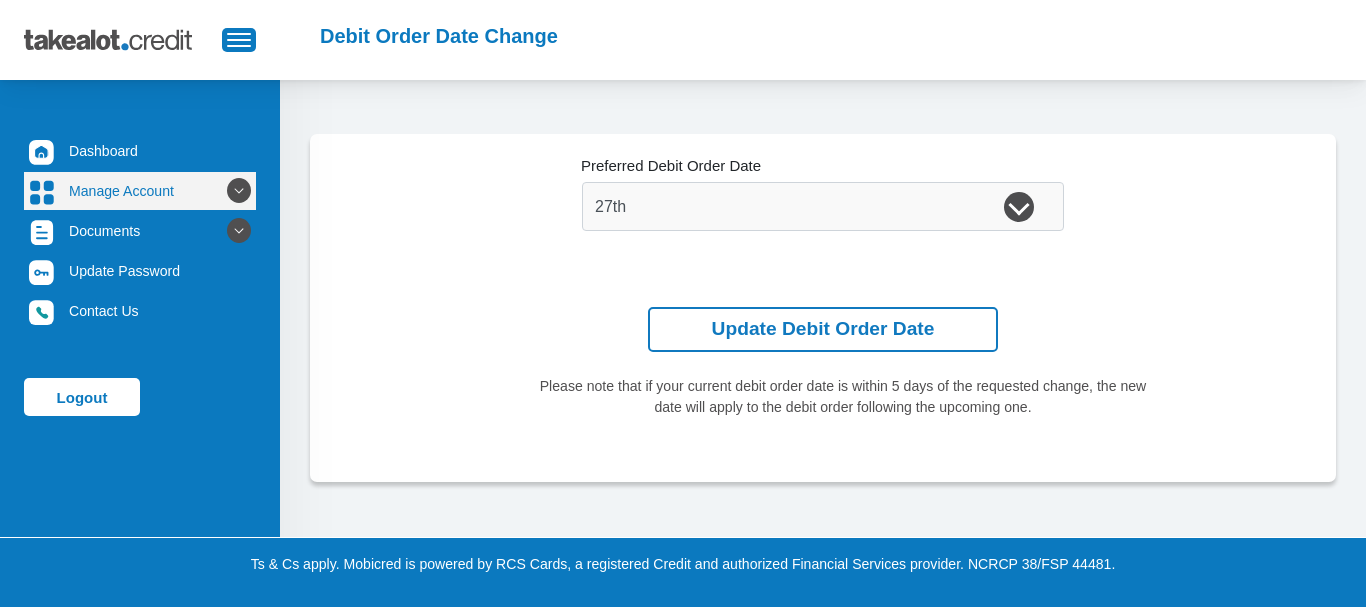 click on "Manage Account" at bounding box center (140, 191) 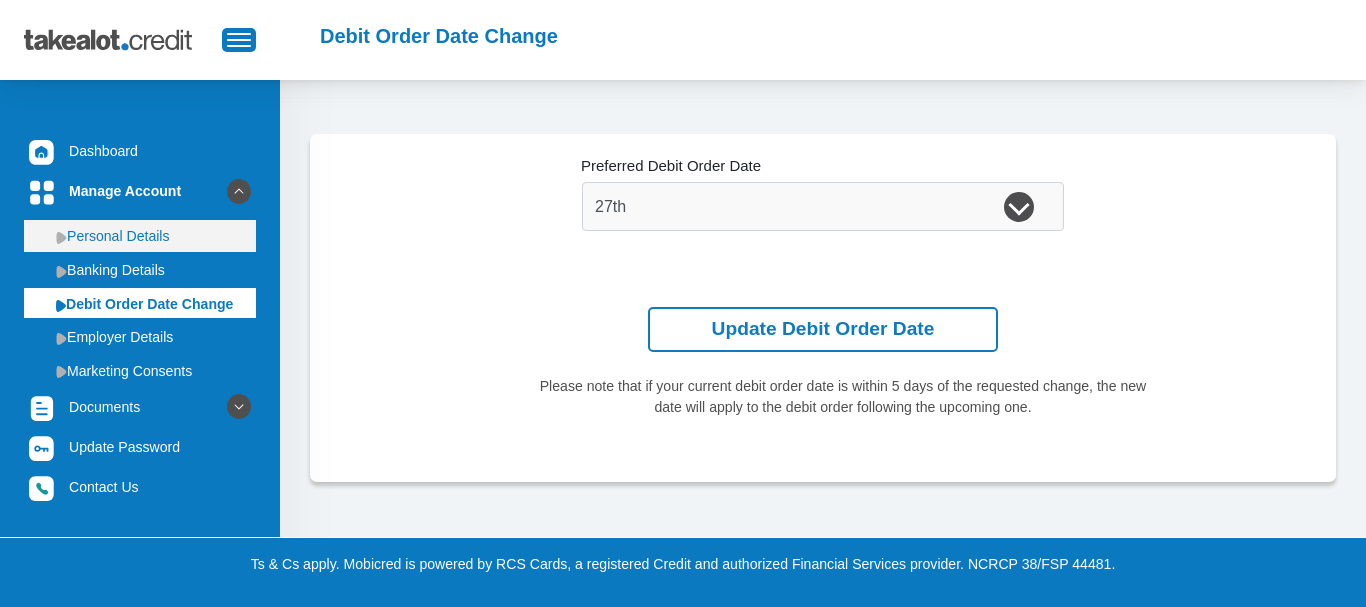 click on "Personal Details" at bounding box center [140, 236] 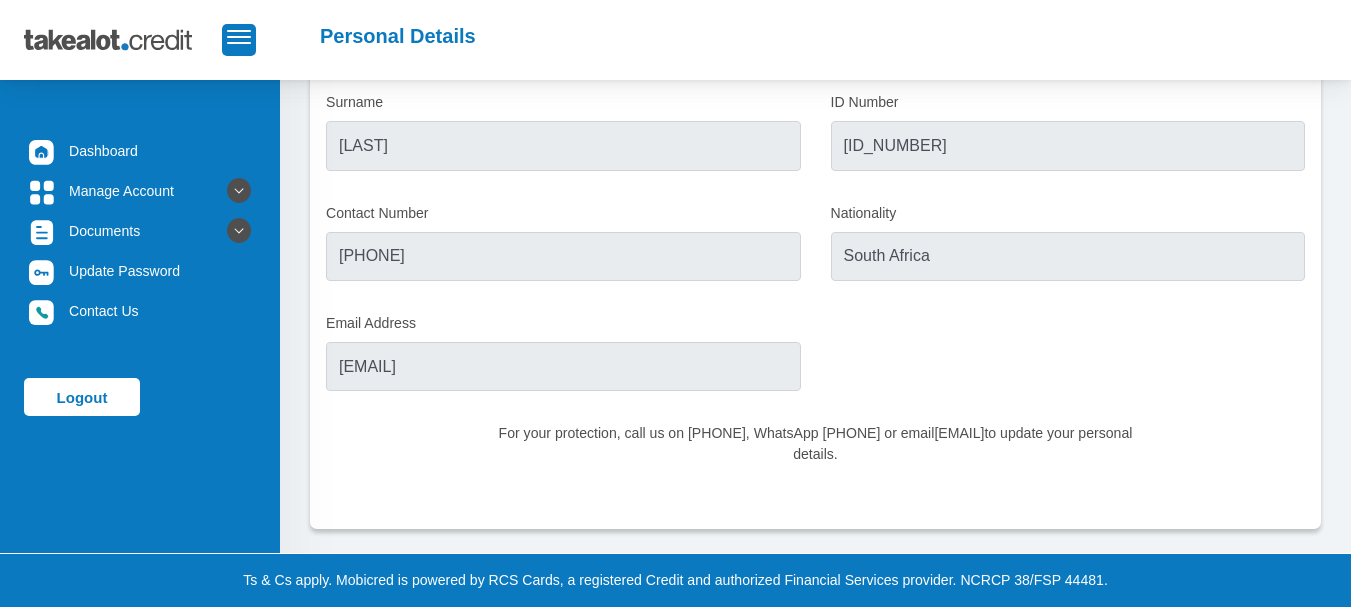 scroll, scrollTop: 217, scrollLeft: 0, axis: vertical 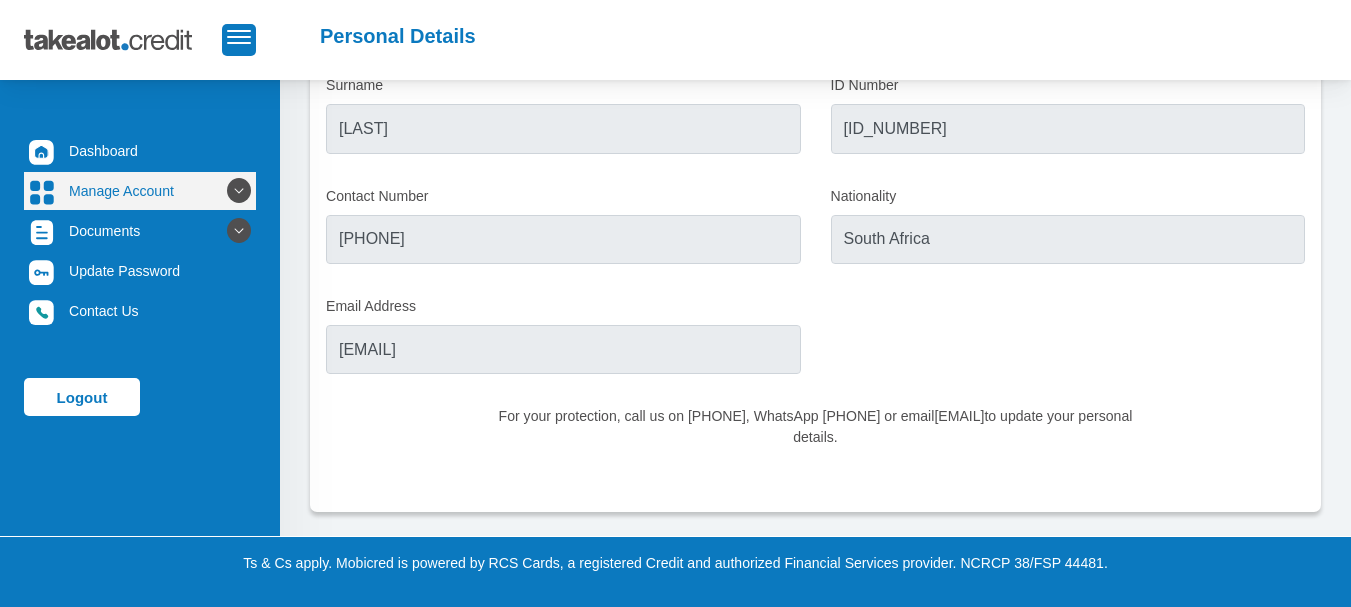 click on "Manage Account" at bounding box center (140, 191) 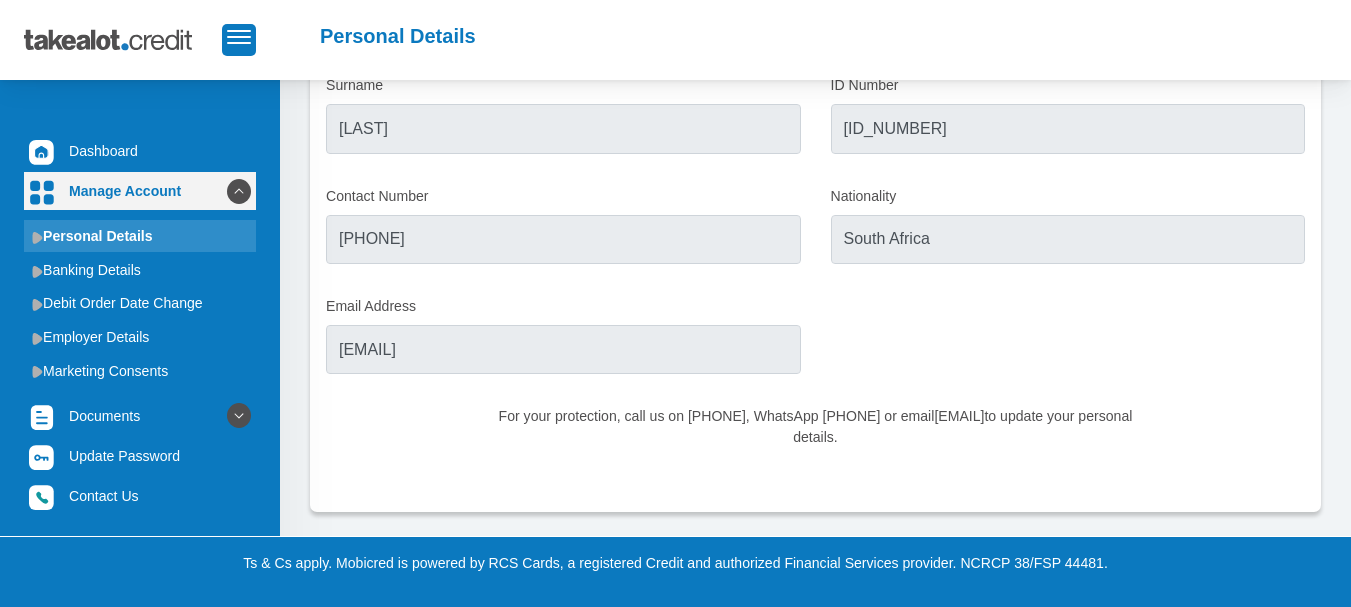 click on "Manage Account" at bounding box center [140, 191] 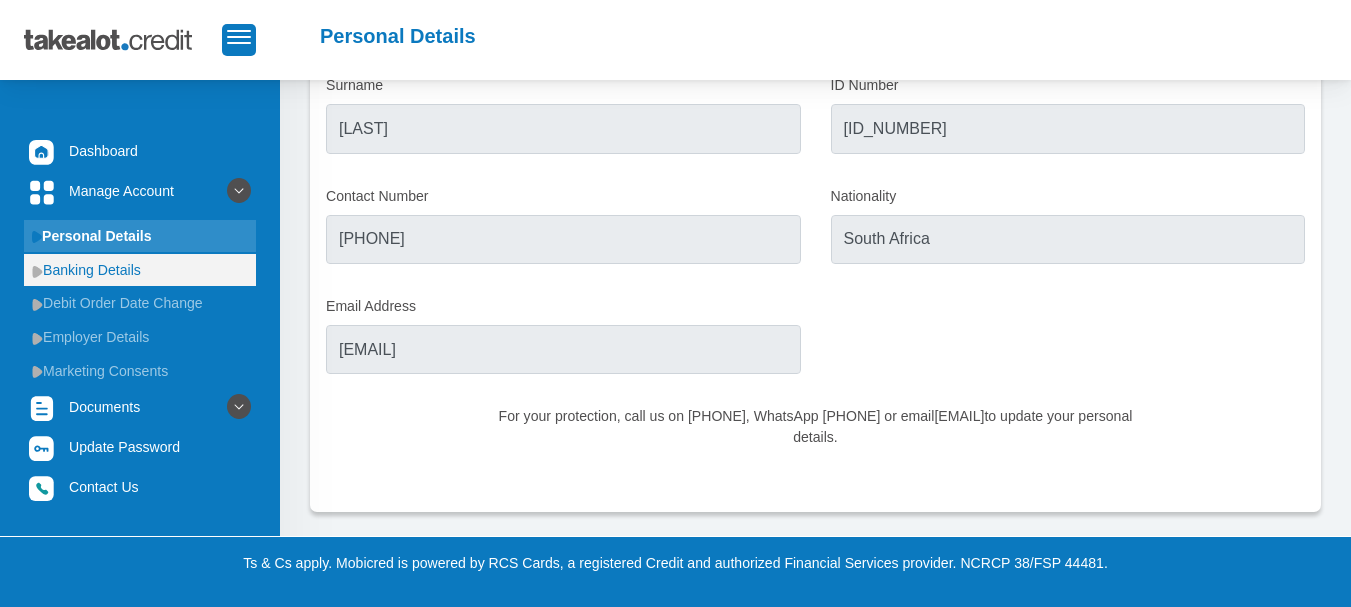 click on "Banking Details" at bounding box center [140, 270] 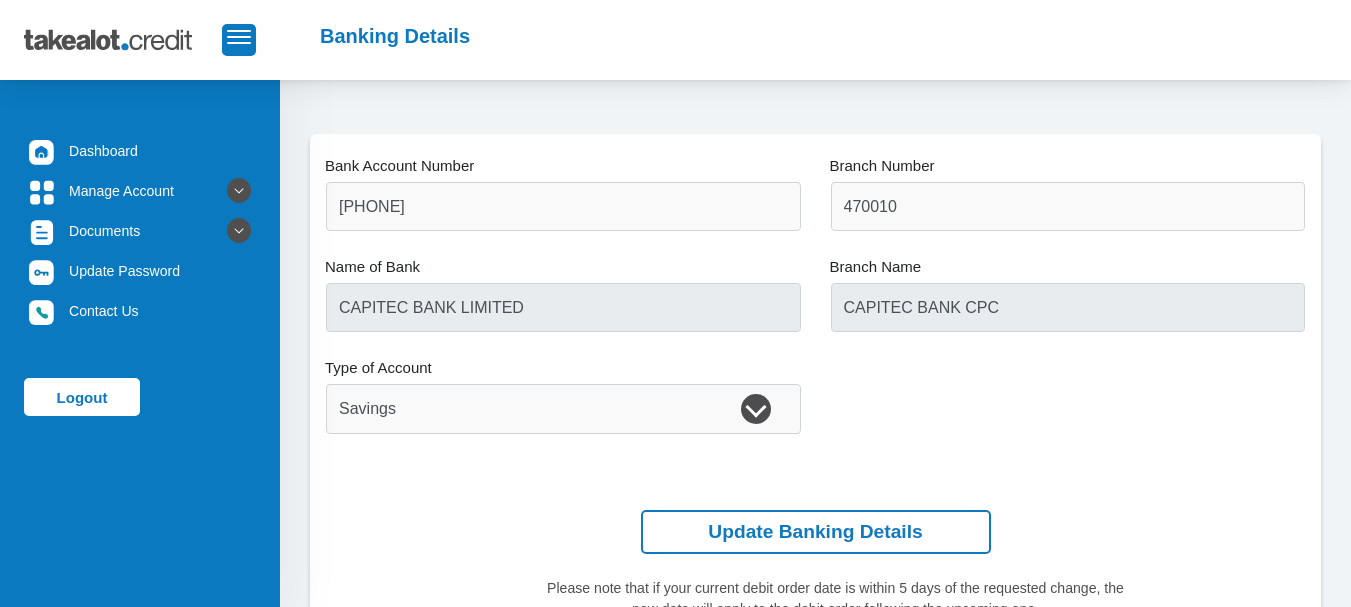 scroll, scrollTop: 0, scrollLeft: 0, axis: both 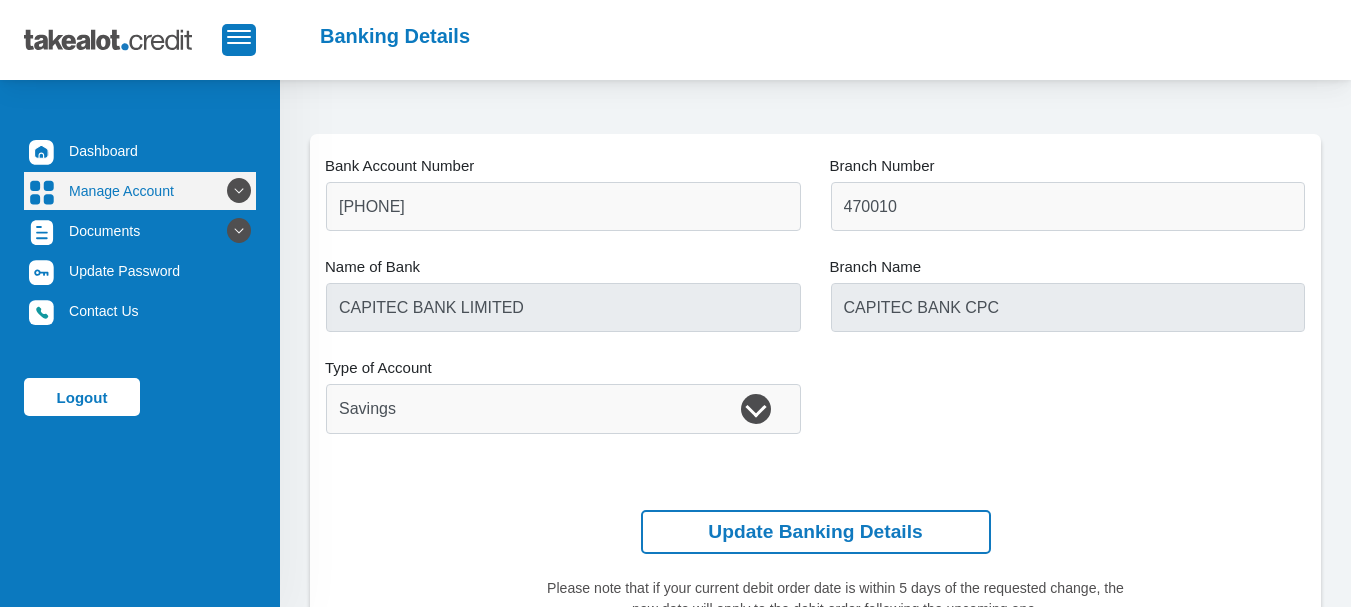 click on "Manage Account" at bounding box center (140, 191) 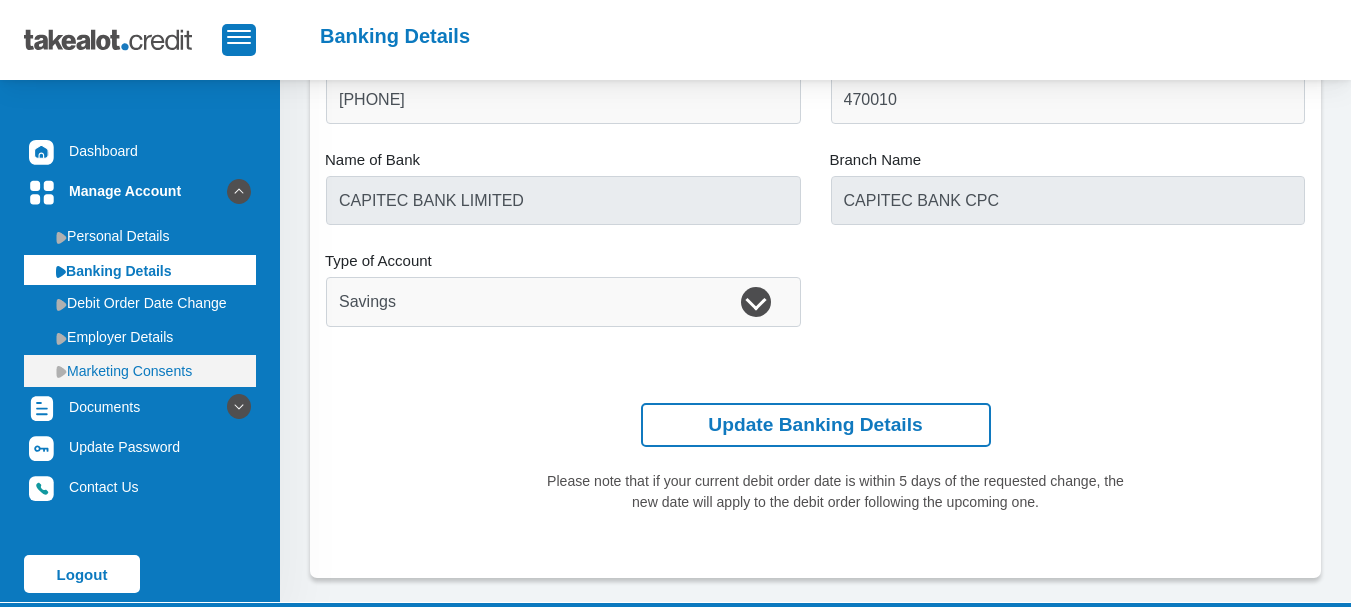 scroll, scrollTop: 72, scrollLeft: 0, axis: vertical 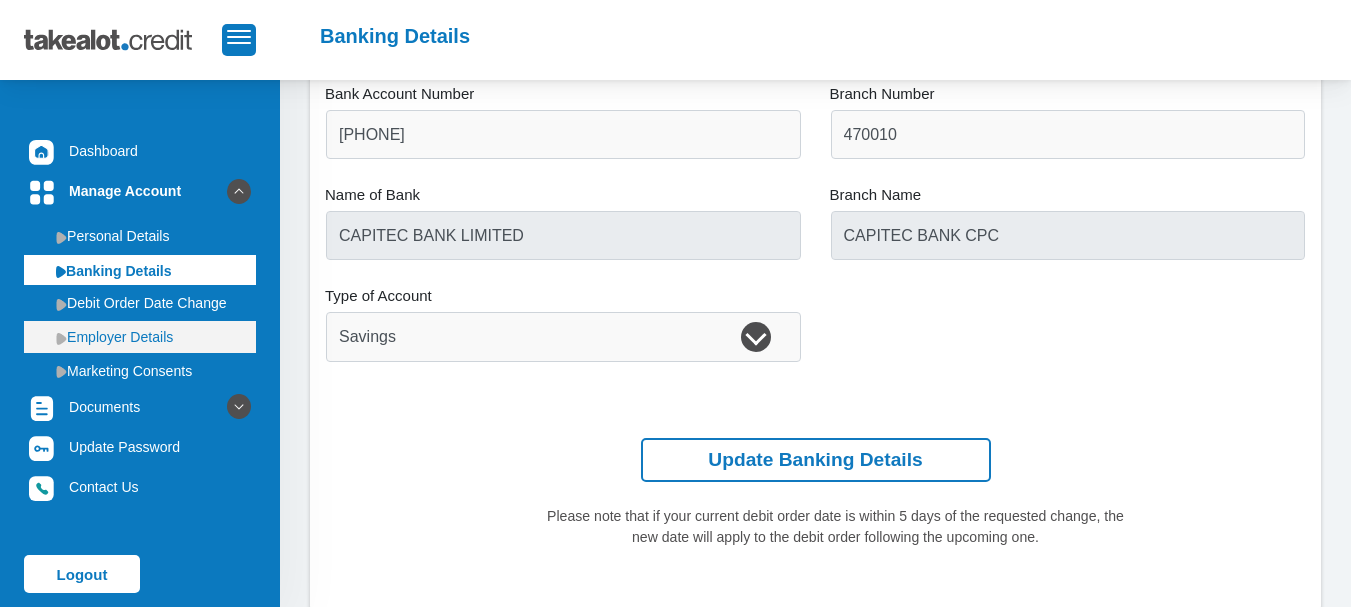click on "Employer Details" at bounding box center [140, 337] 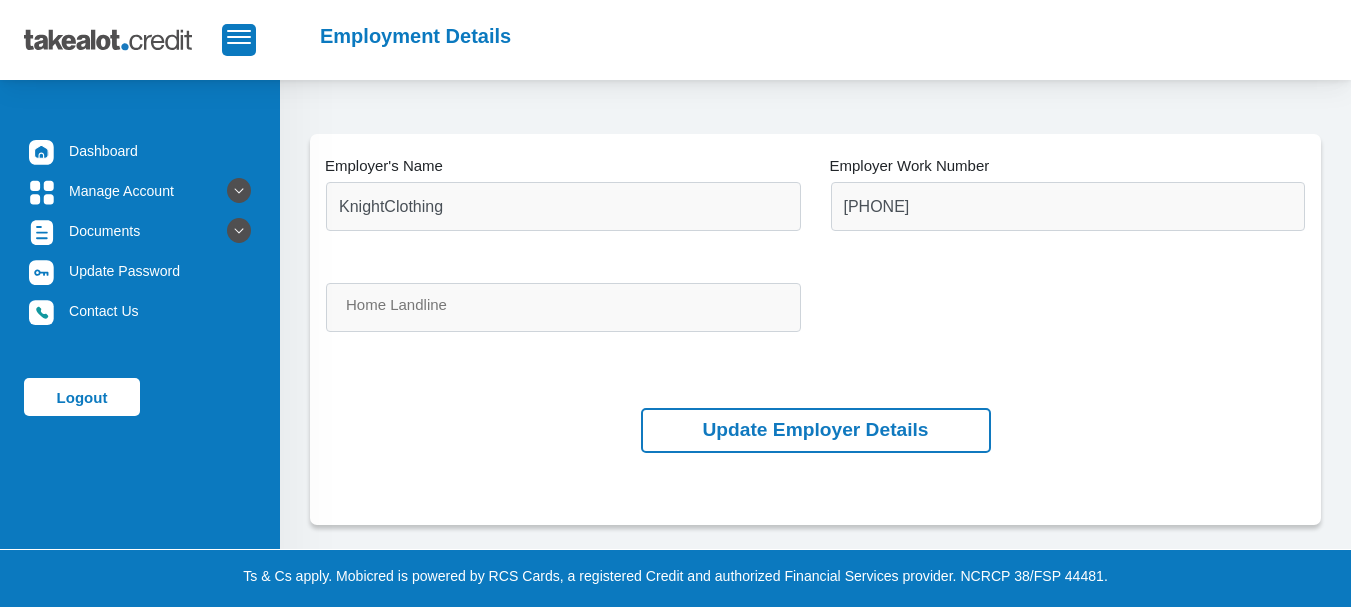 scroll, scrollTop: 0, scrollLeft: 0, axis: both 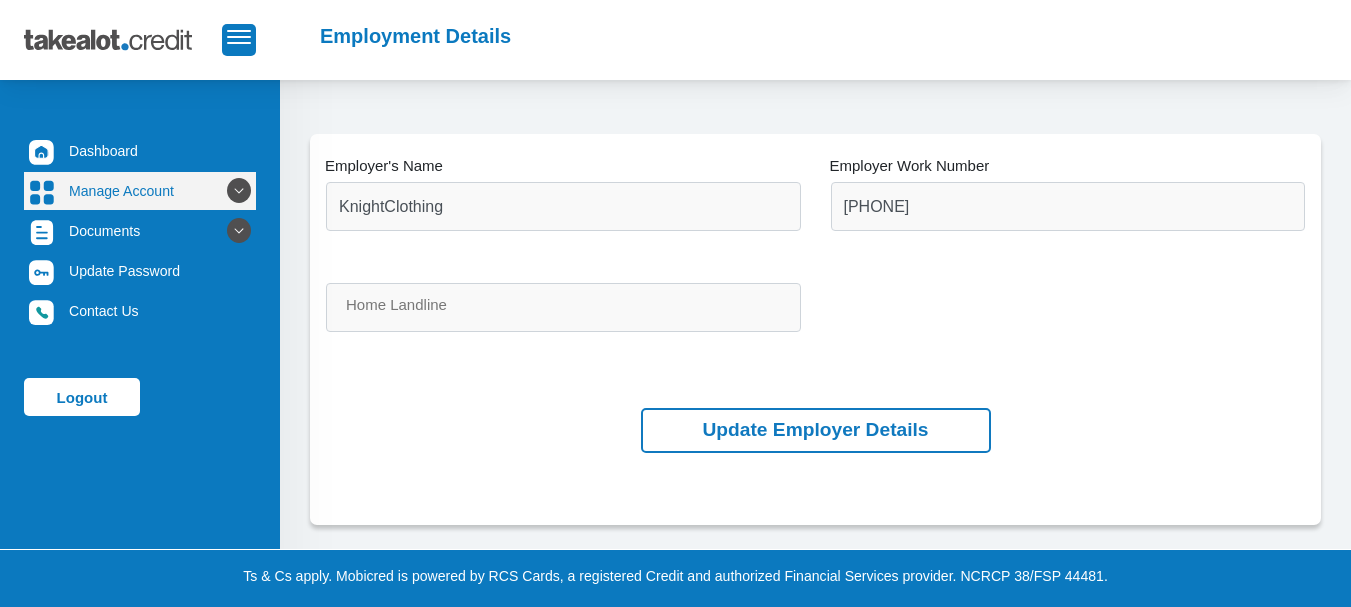 click on "Manage Account" at bounding box center [140, 191] 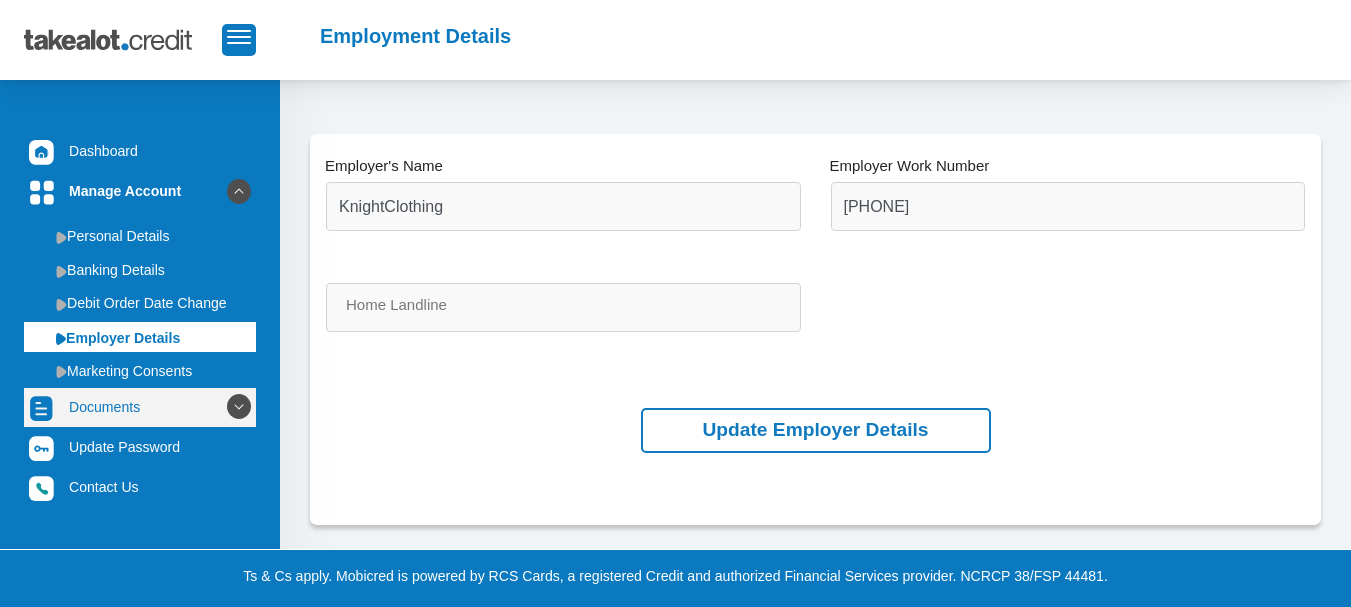 click on "Documents" at bounding box center [140, 407] 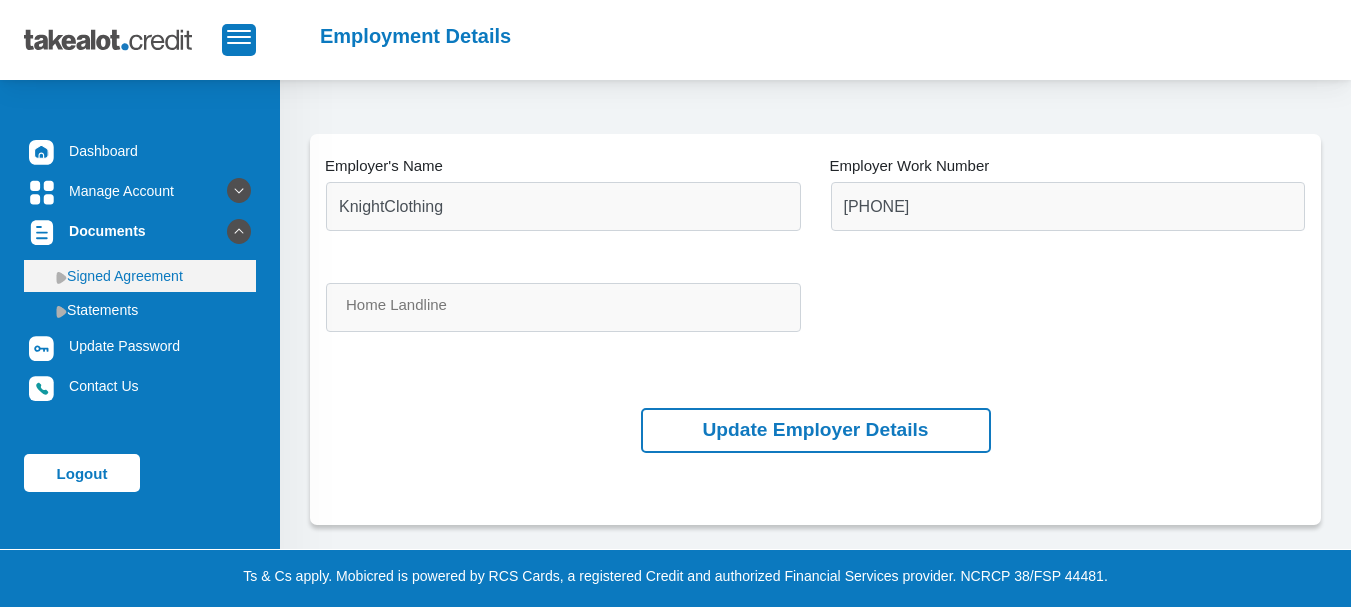 click on "Signed Agreement" at bounding box center [140, 276] 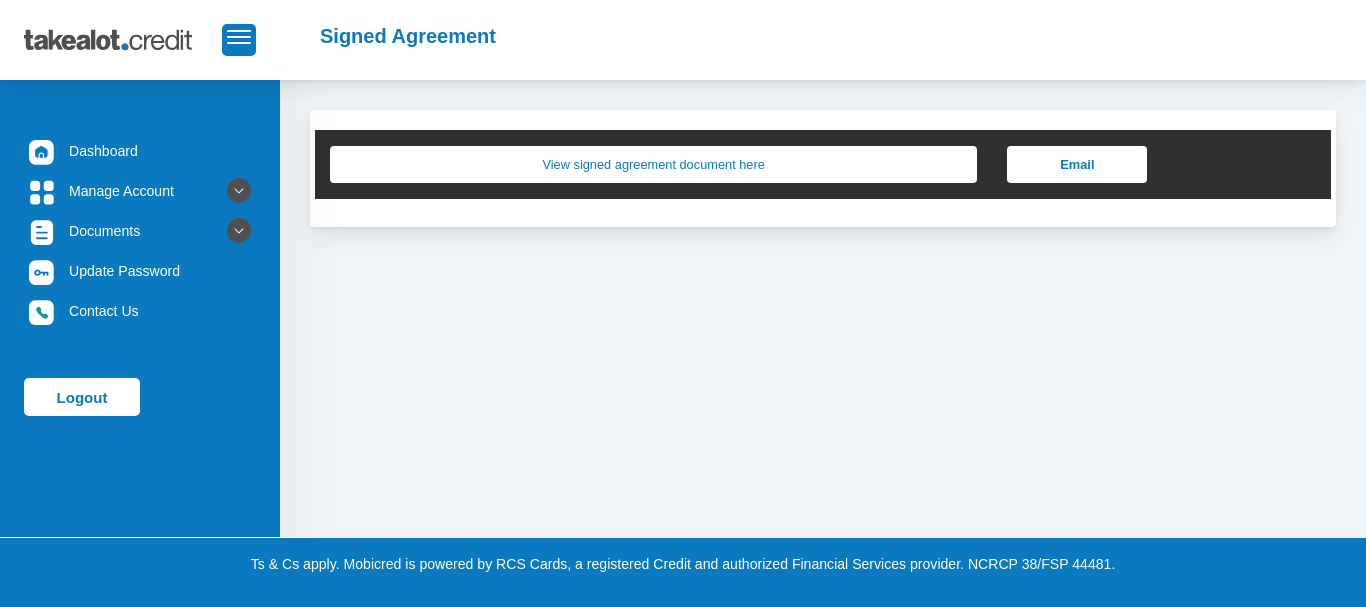 scroll, scrollTop: 0, scrollLeft: 0, axis: both 